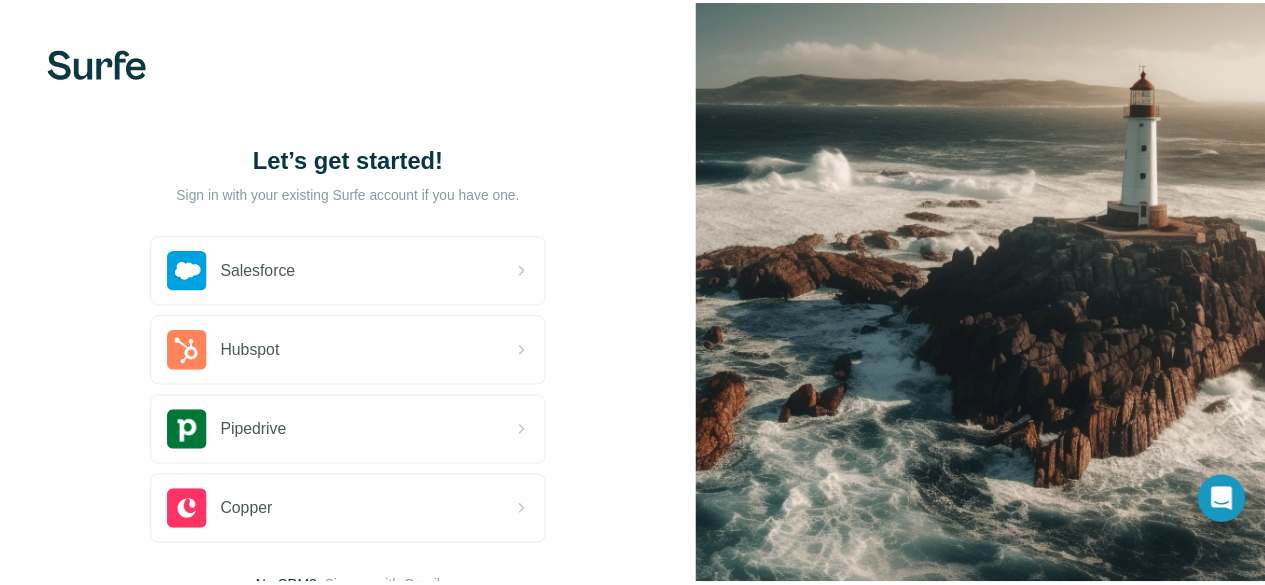 scroll, scrollTop: 0, scrollLeft: 0, axis: both 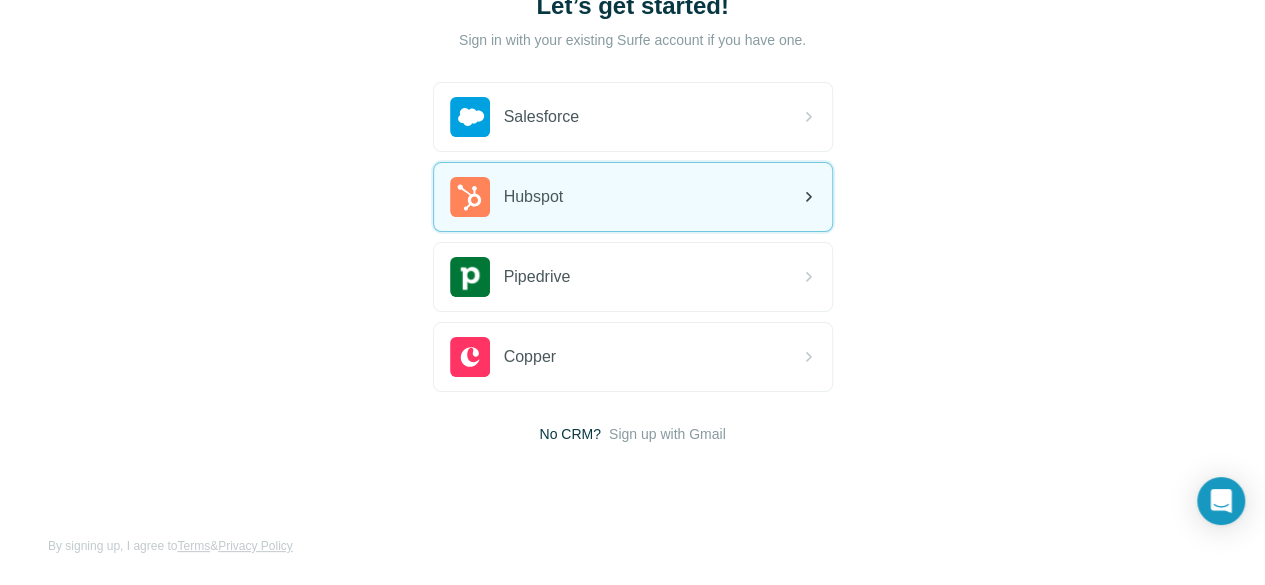 click on "Hubspot" at bounding box center [633, 197] 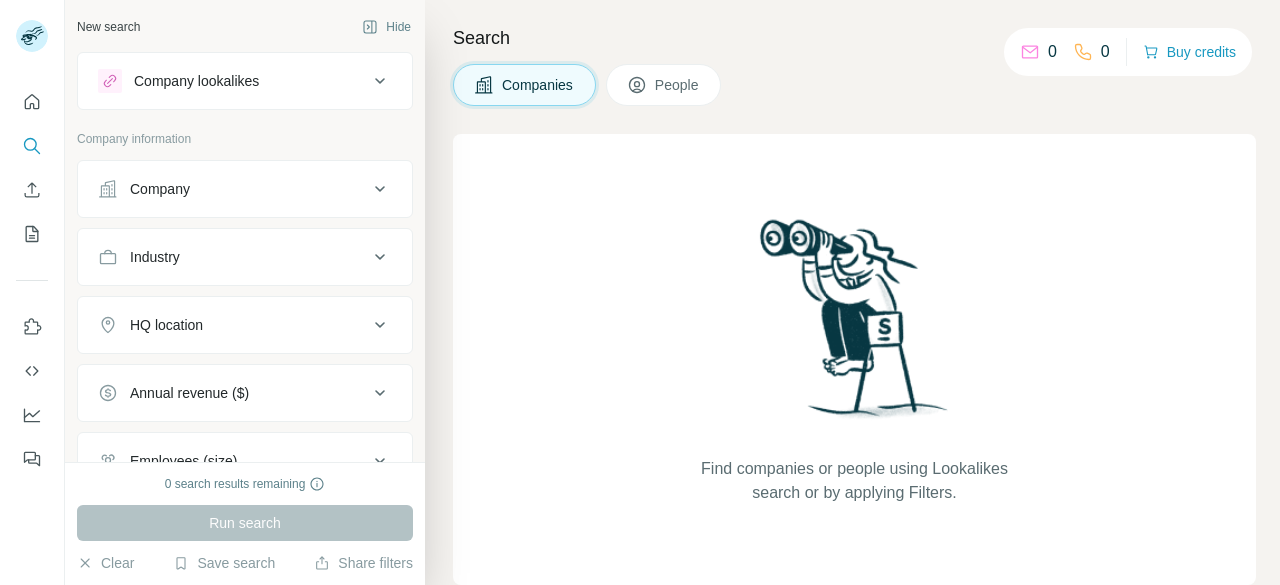 scroll, scrollTop: 0, scrollLeft: 0, axis: both 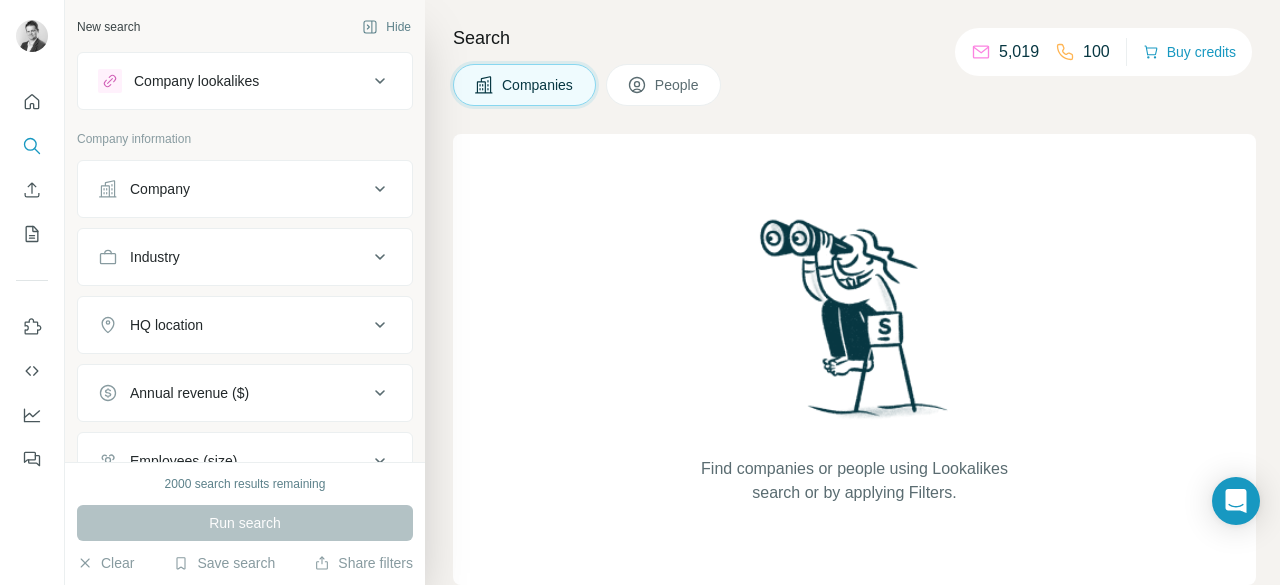 click on "Company" at bounding box center (233, 189) 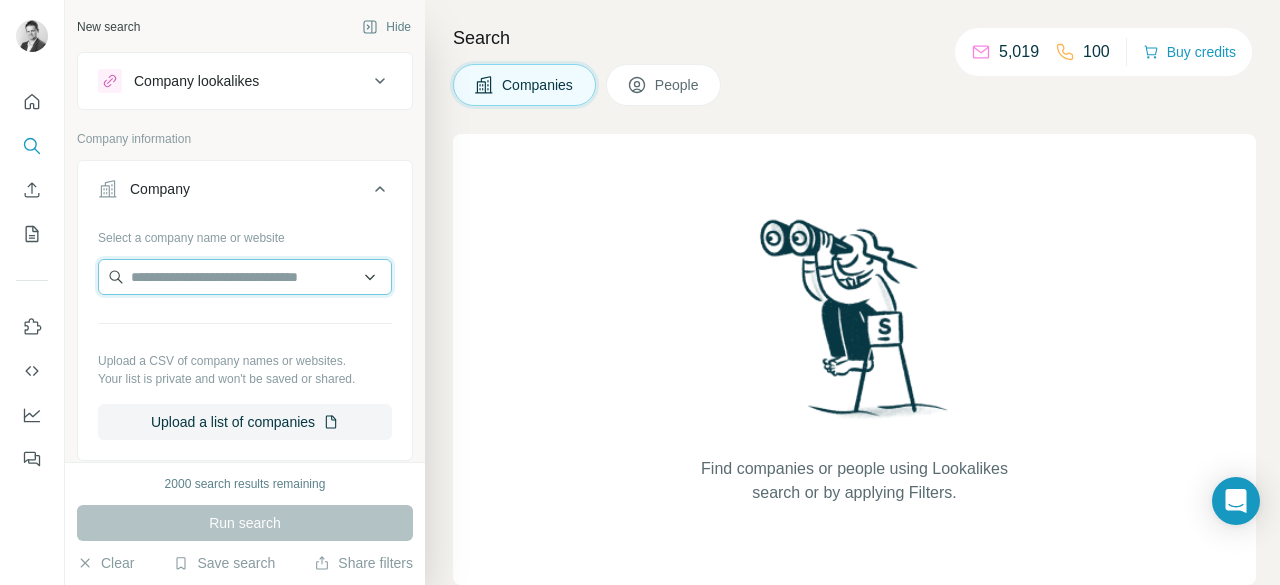 click at bounding box center (245, 277) 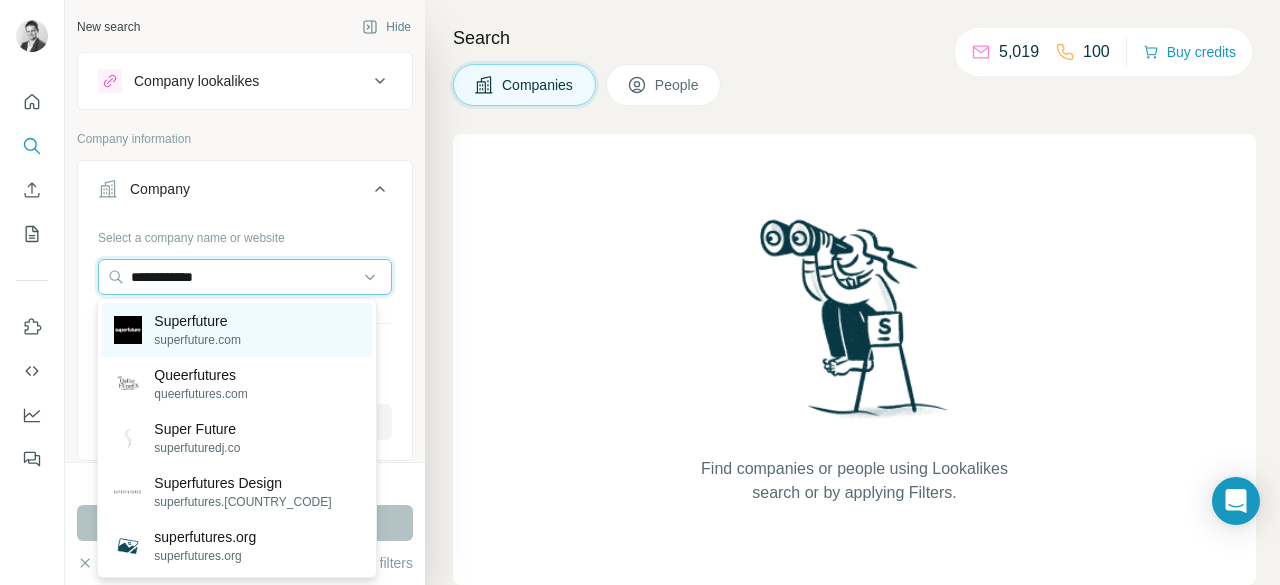 type on "**********" 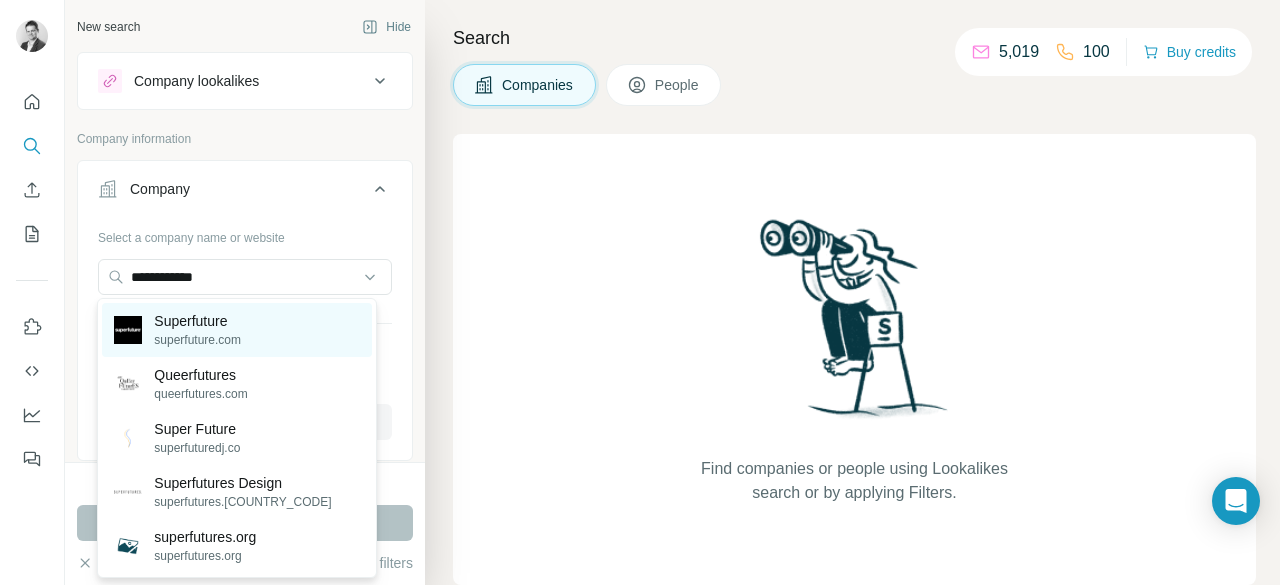 click on "Superfuture" at bounding box center [197, 321] 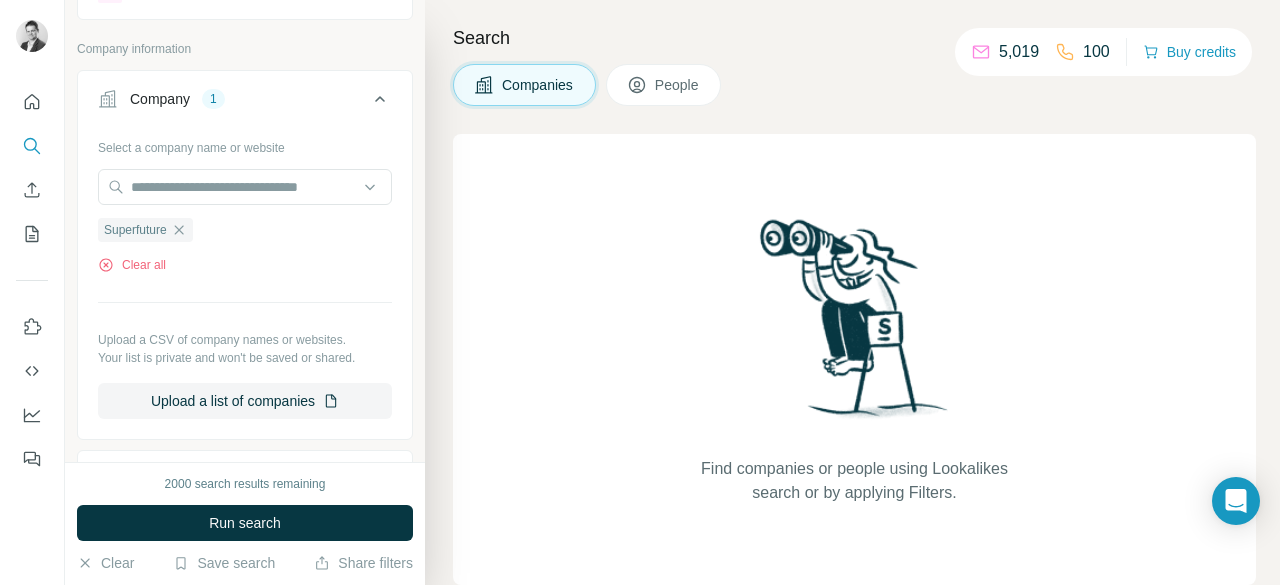 scroll, scrollTop: 80, scrollLeft: 0, axis: vertical 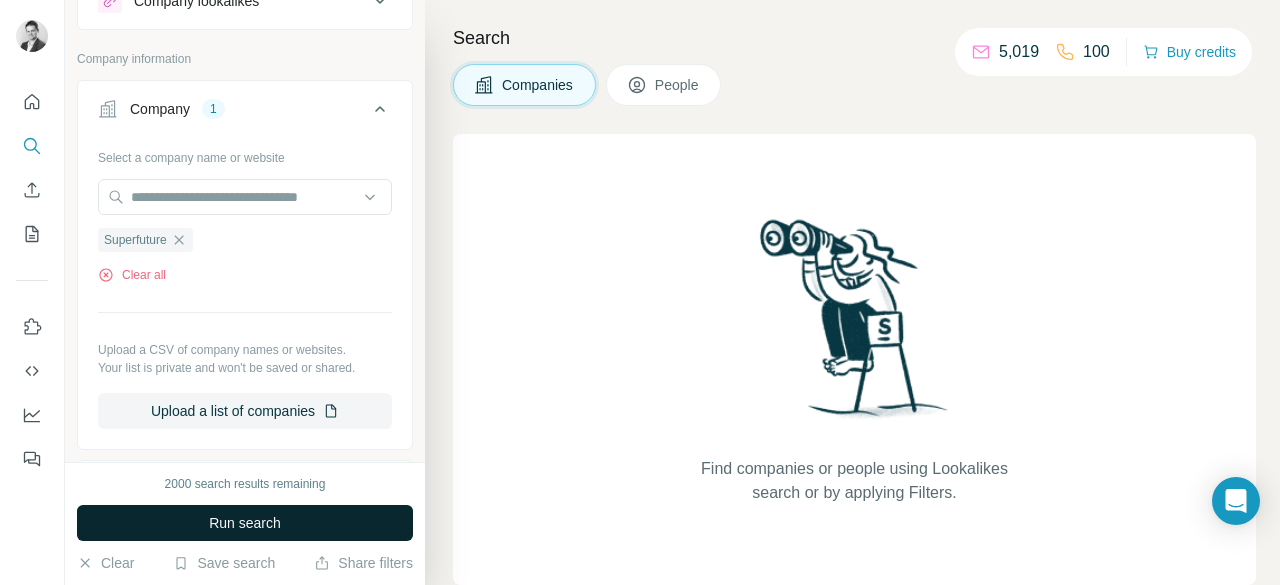 click on "Run search" at bounding box center (245, 523) 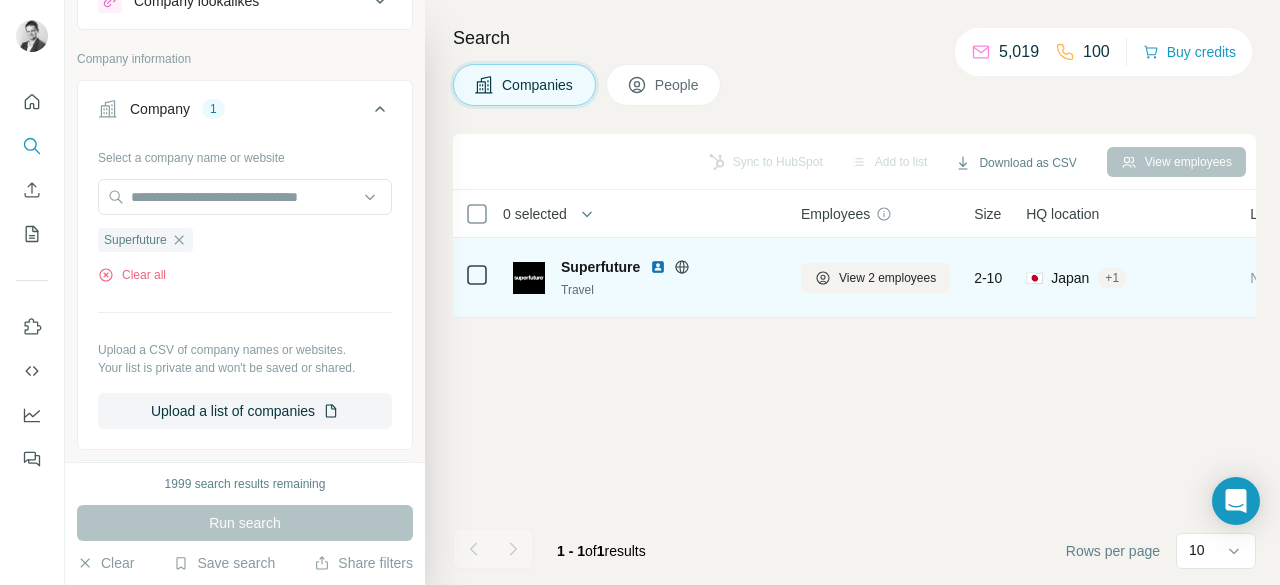 click on "Superfuture" at bounding box center [600, 267] 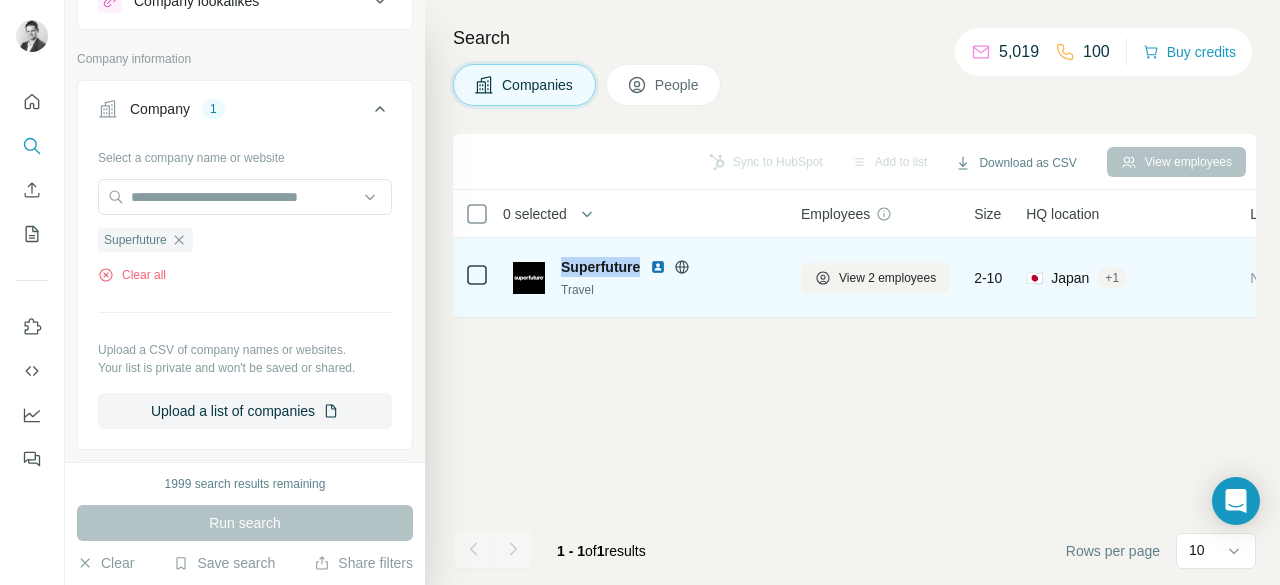 click on "Superfuture" at bounding box center [600, 267] 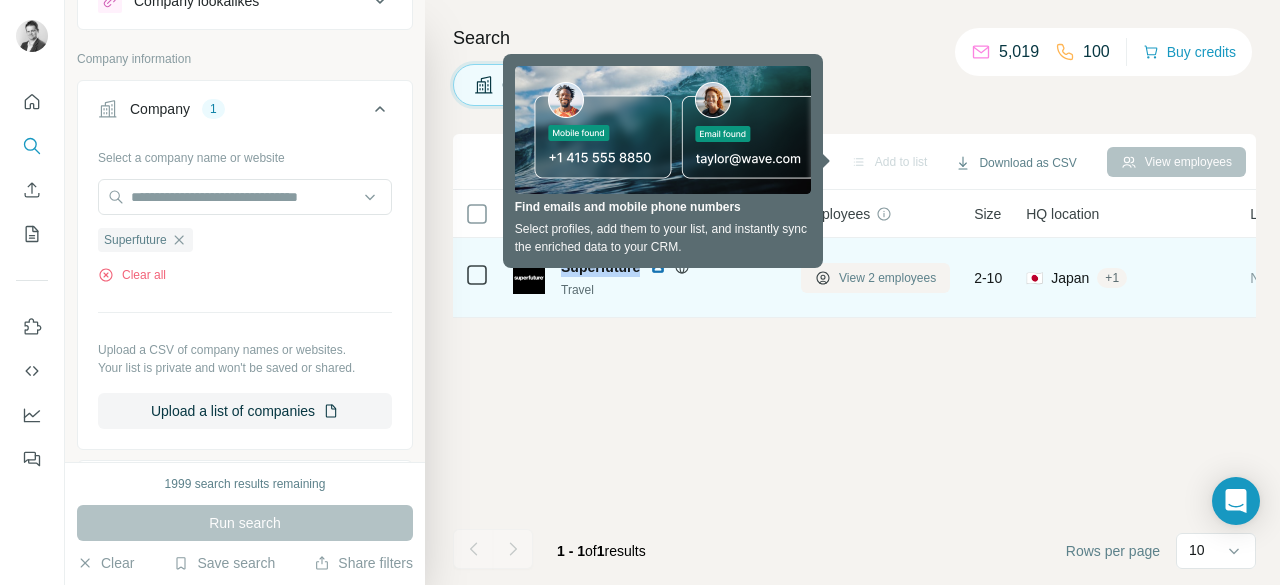 click on "View 2 employees" at bounding box center (887, 278) 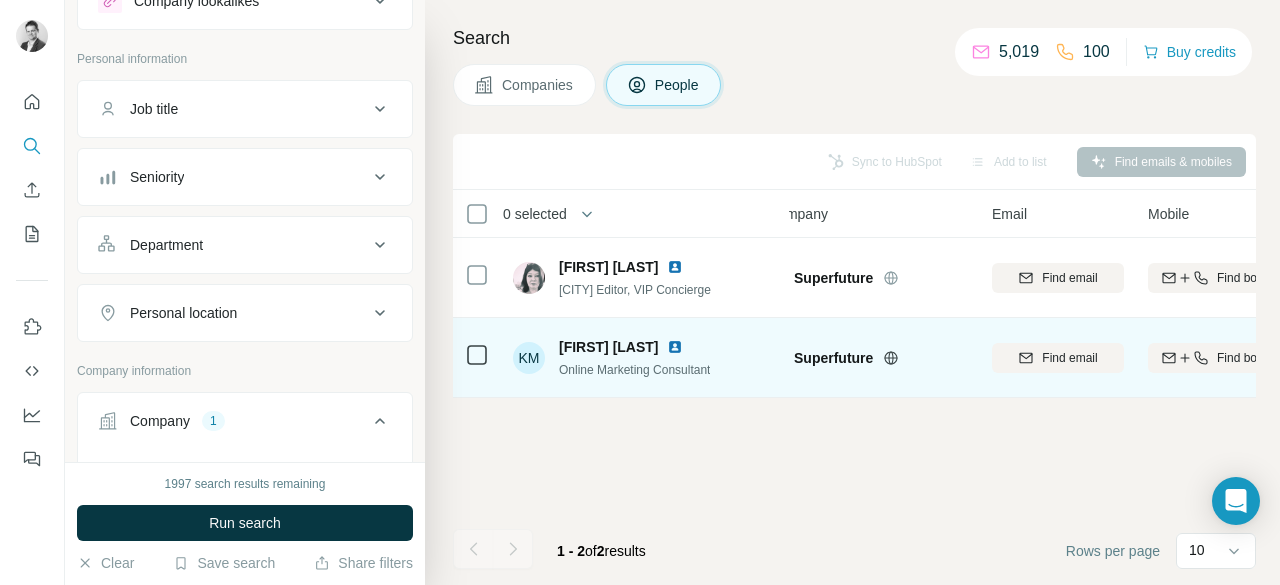 scroll, scrollTop: 0, scrollLeft: 0, axis: both 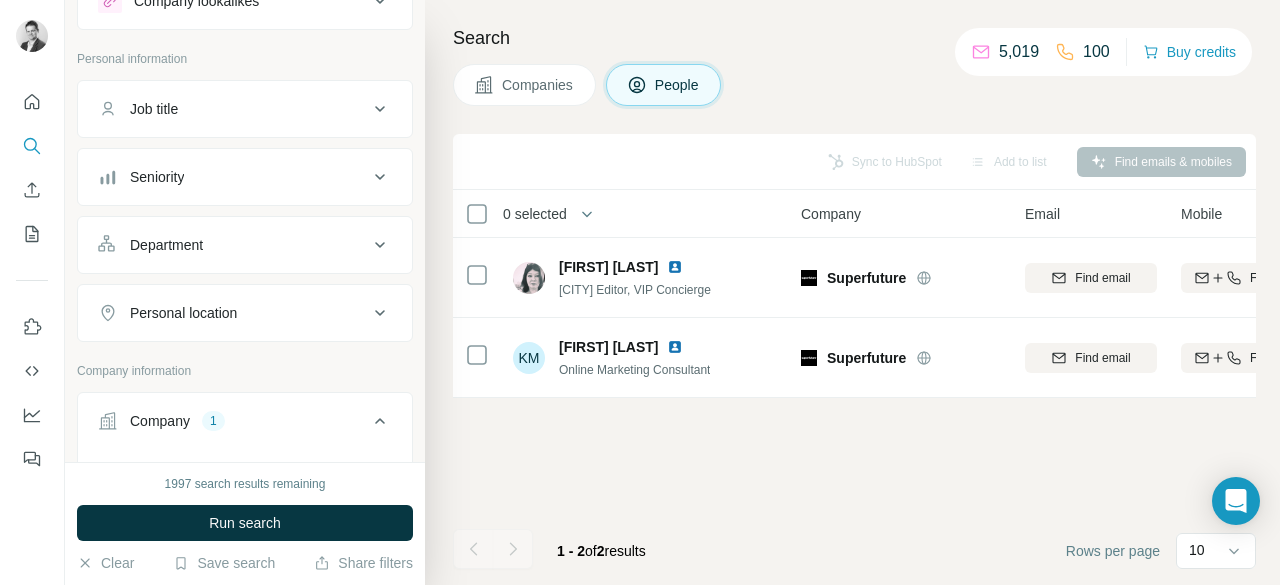 click on "Companies" at bounding box center [538, 85] 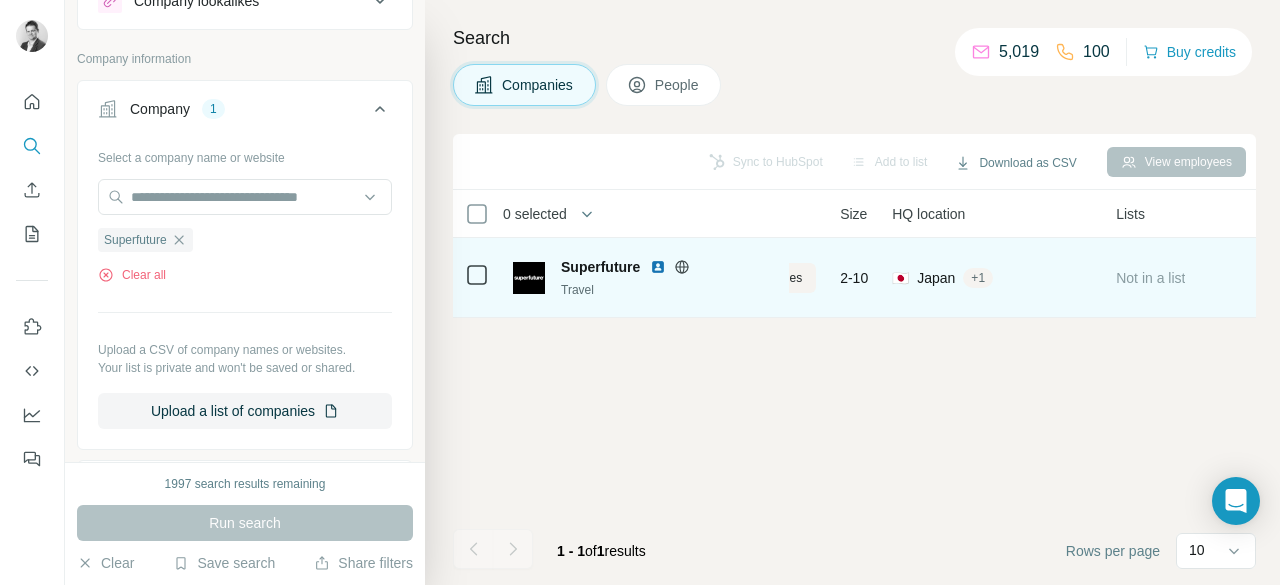 scroll, scrollTop: 0, scrollLeft: 8, axis: horizontal 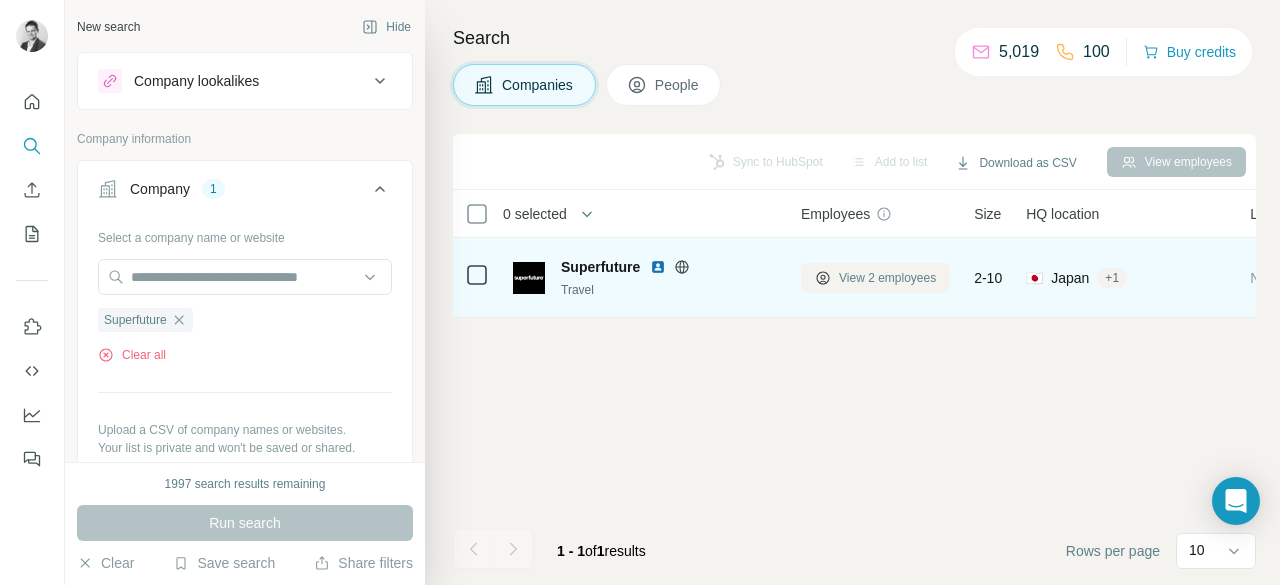 click on "View 2 employees" at bounding box center [887, 278] 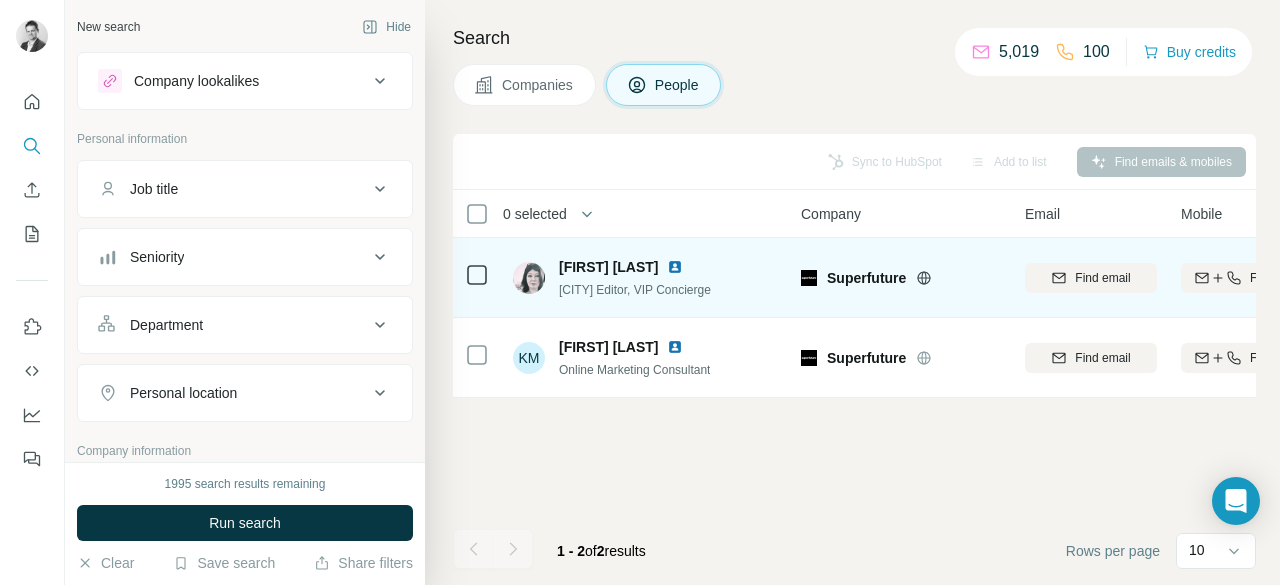 click at bounding box center [675, 267] 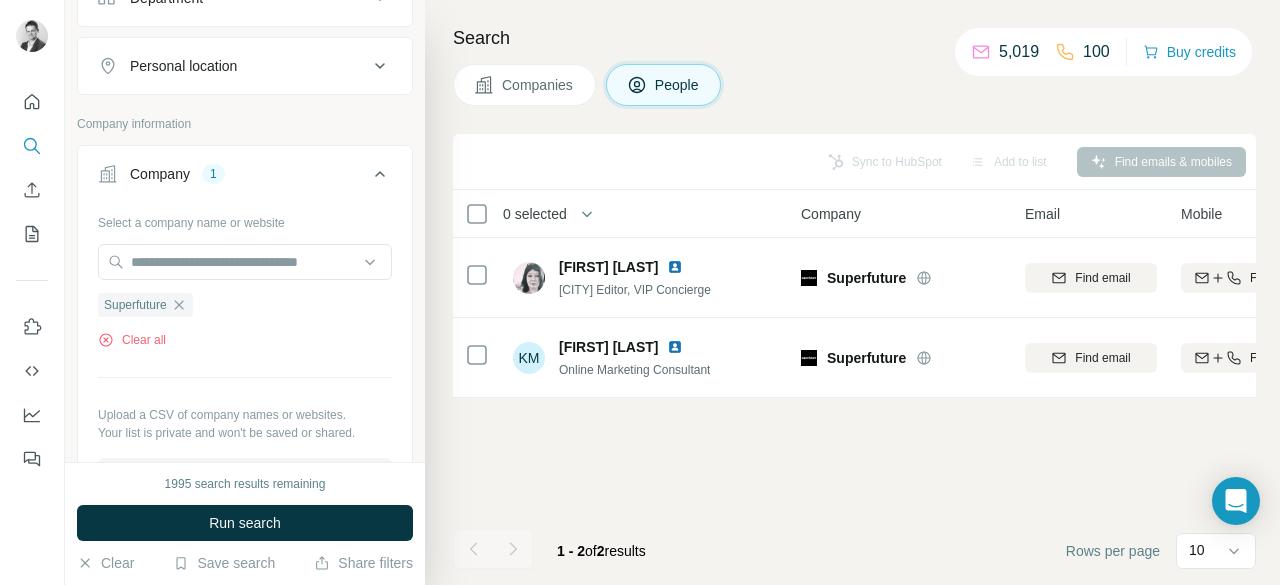 scroll, scrollTop: 329, scrollLeft: 0, axis: vertical 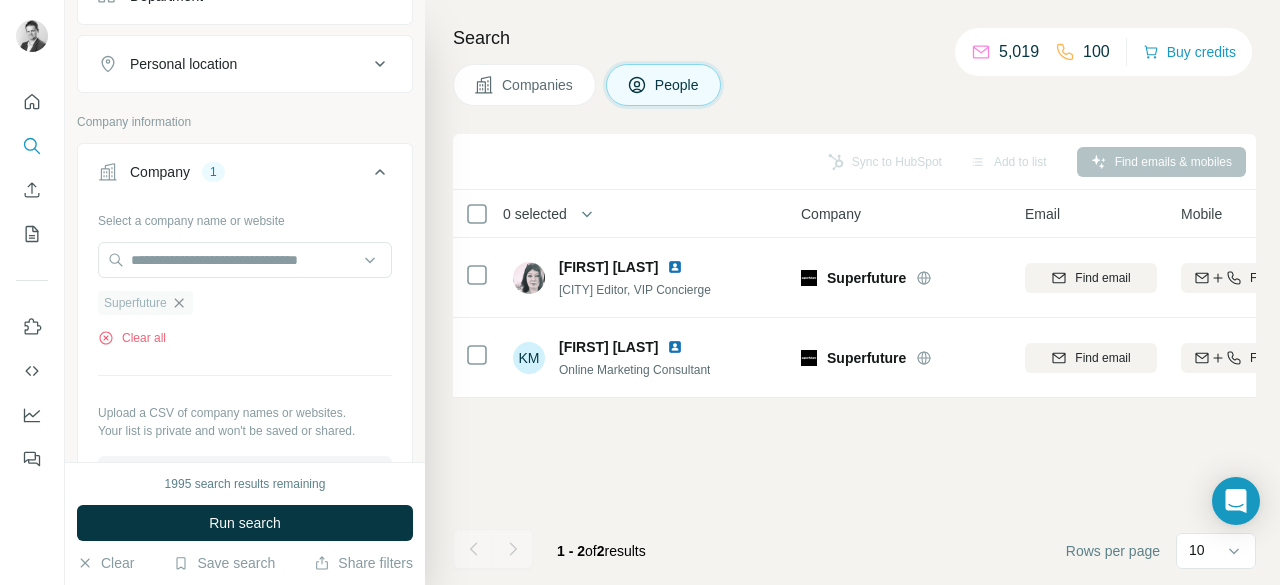 click 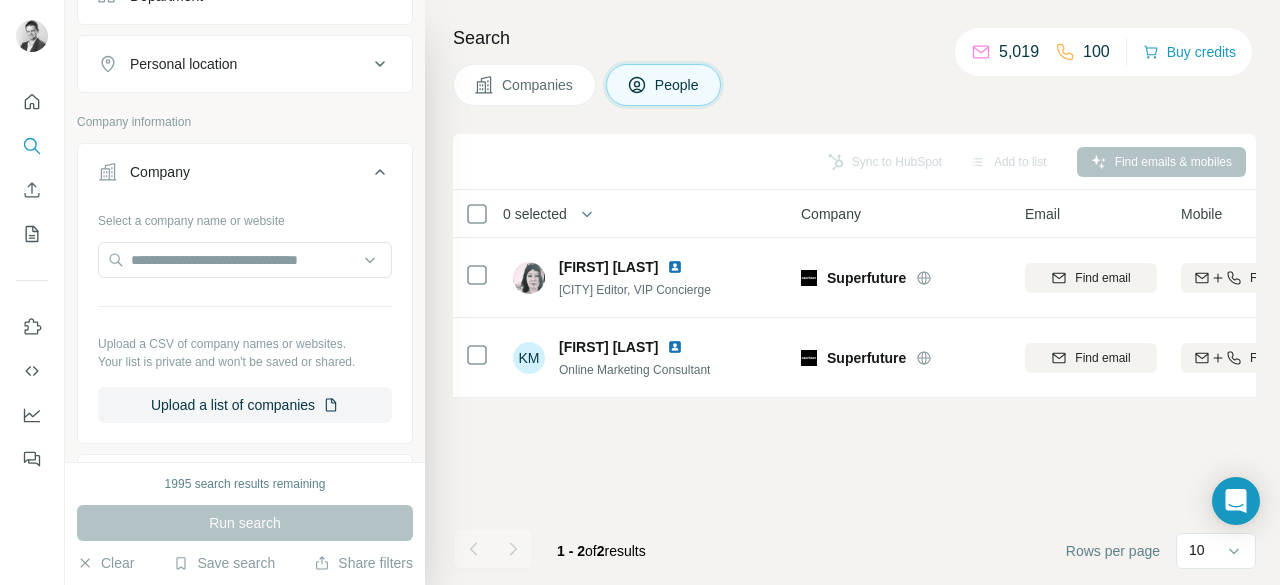 click on "Companies" at bounding box center [524, 85] 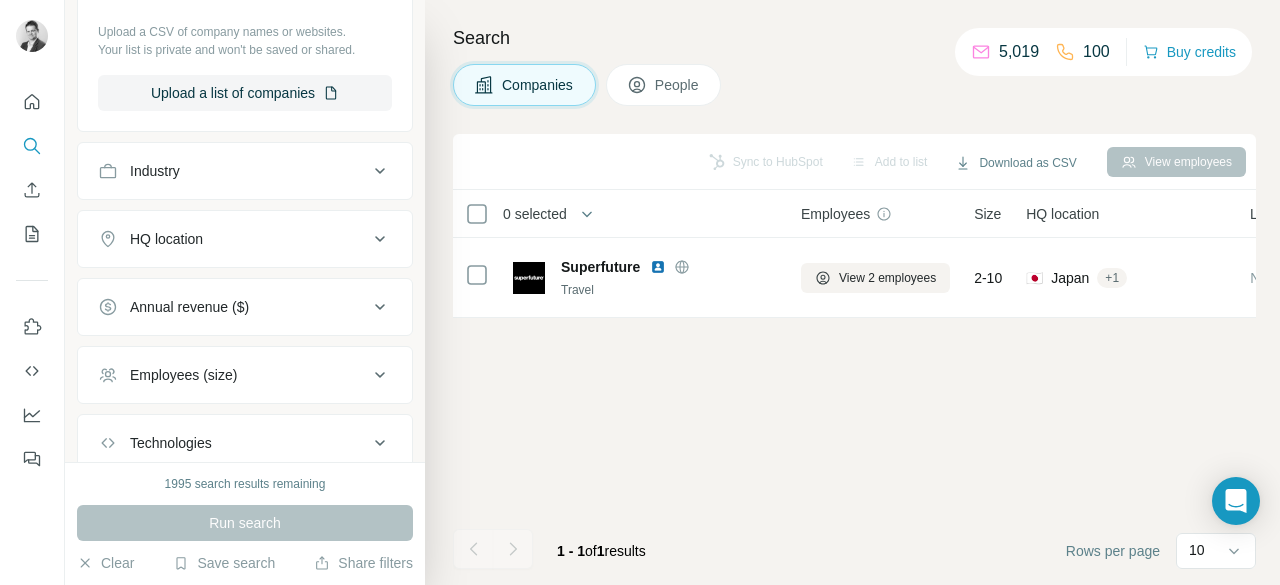 scroll, scrollTop: 20, scrollLeft: 0, axis: vertical 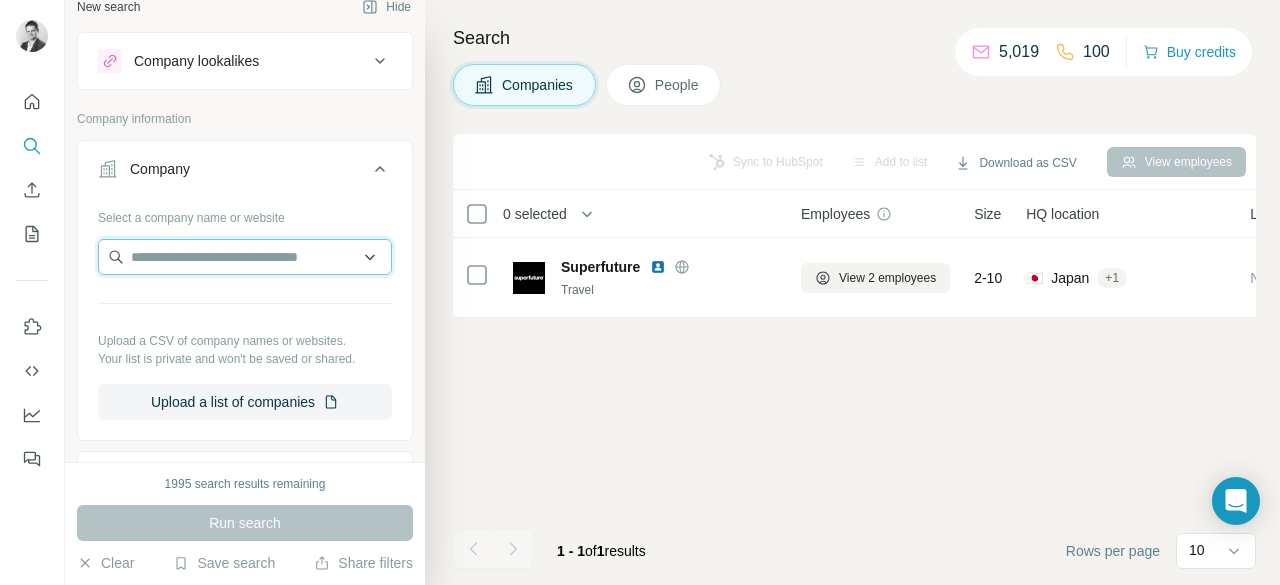 drag, startPoint x: 212, startPoint y: 265, endPoint x: 182, endPoint y: 260, distance: 30.413813 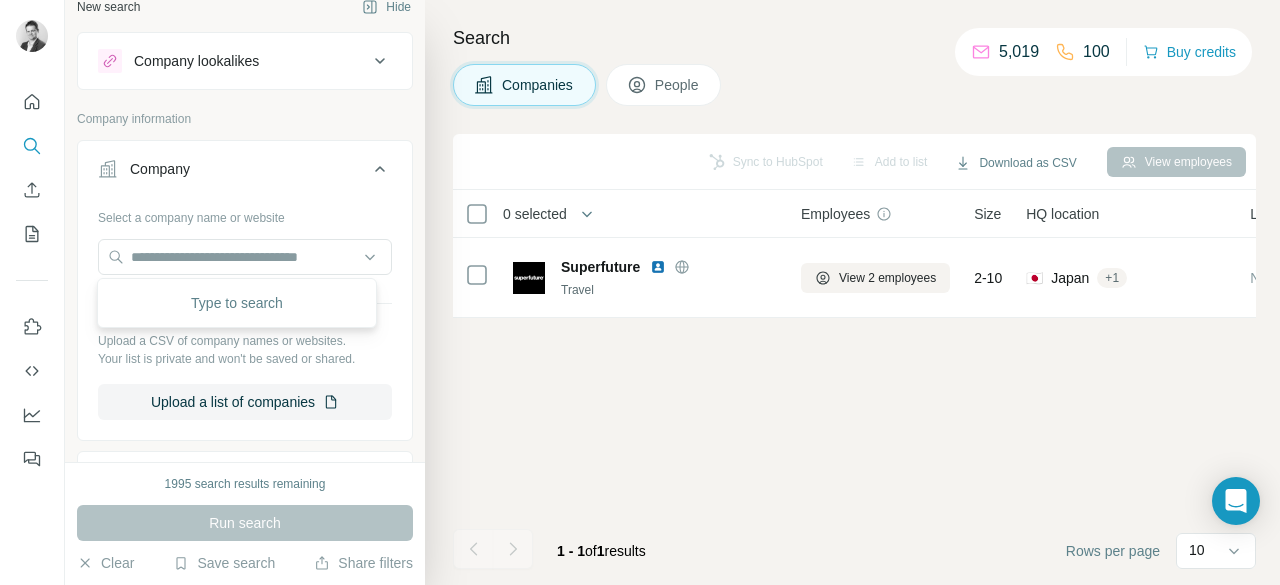 click 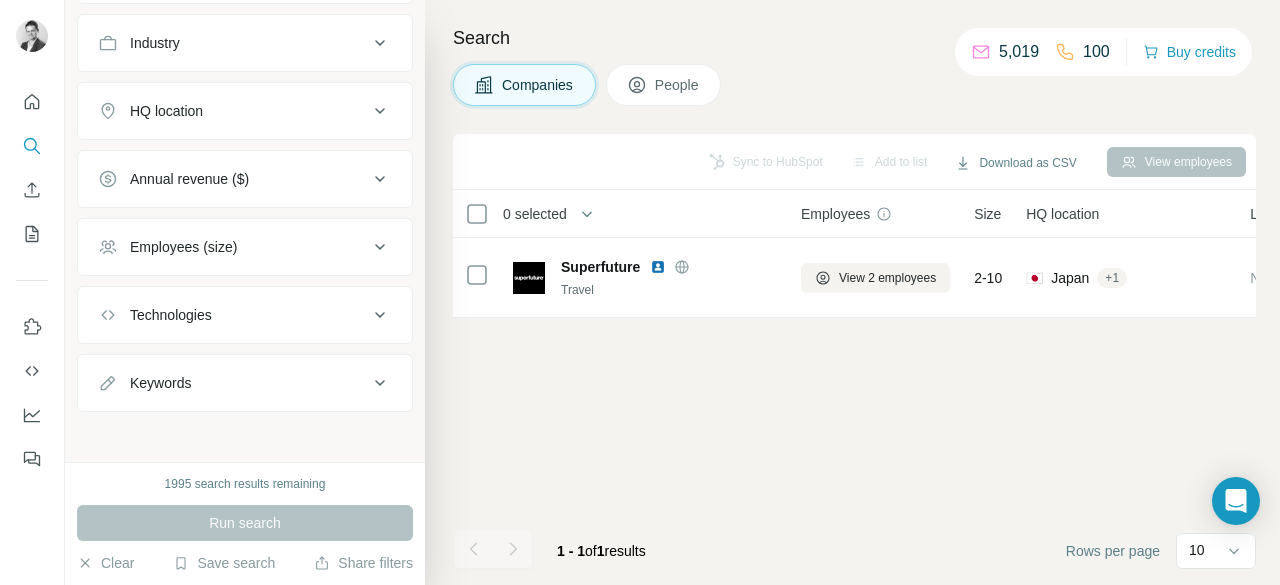 scroll, scrollTop: 0, scrollLeft: 0, axis: both 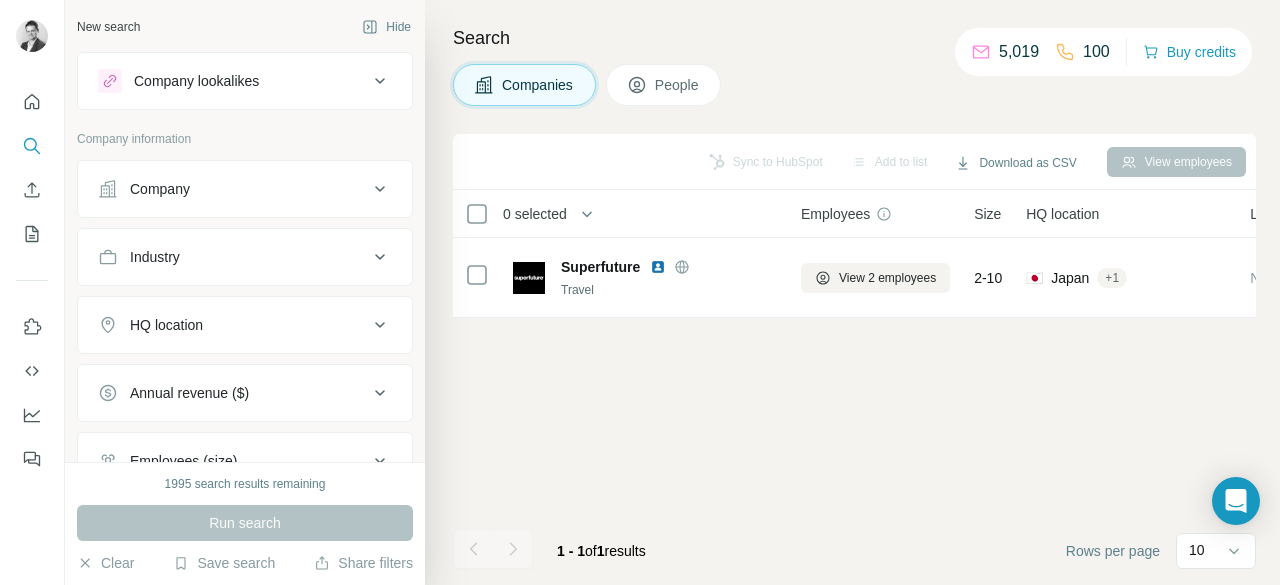 click on "Company" at bounding box center [233, 189] 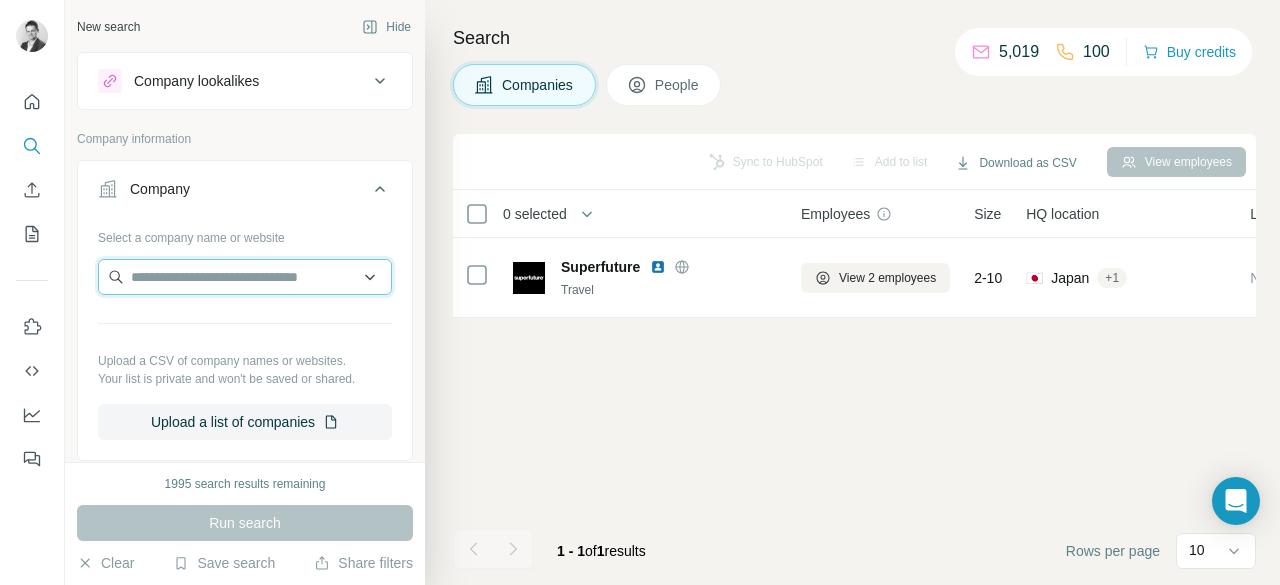click at bounding box center (245, 277) 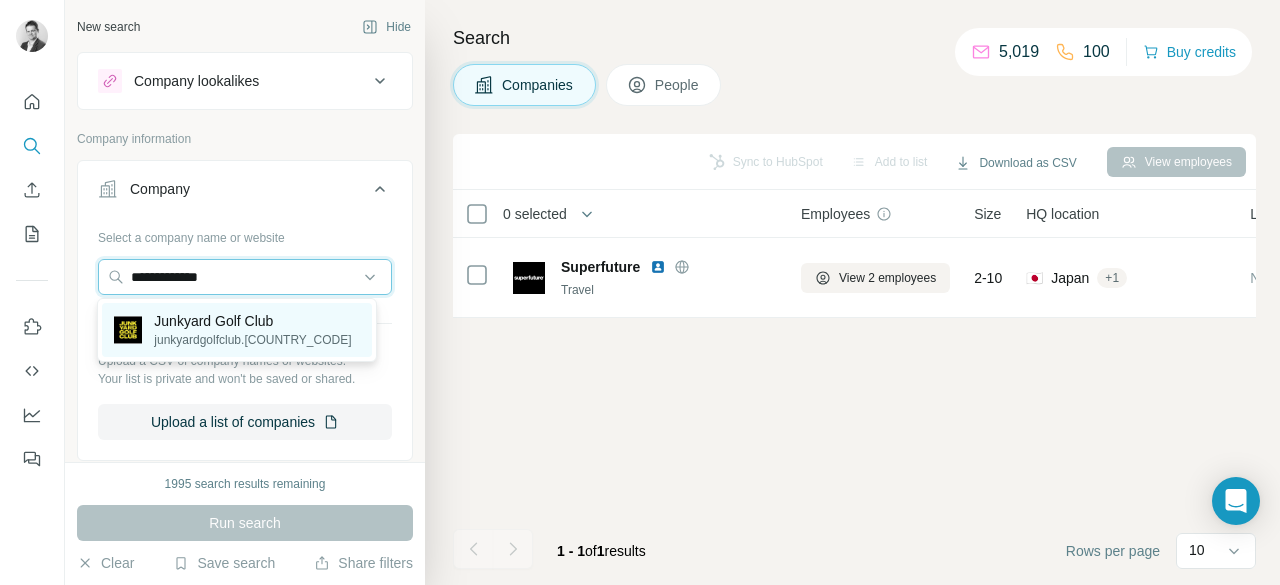 type on "**********" 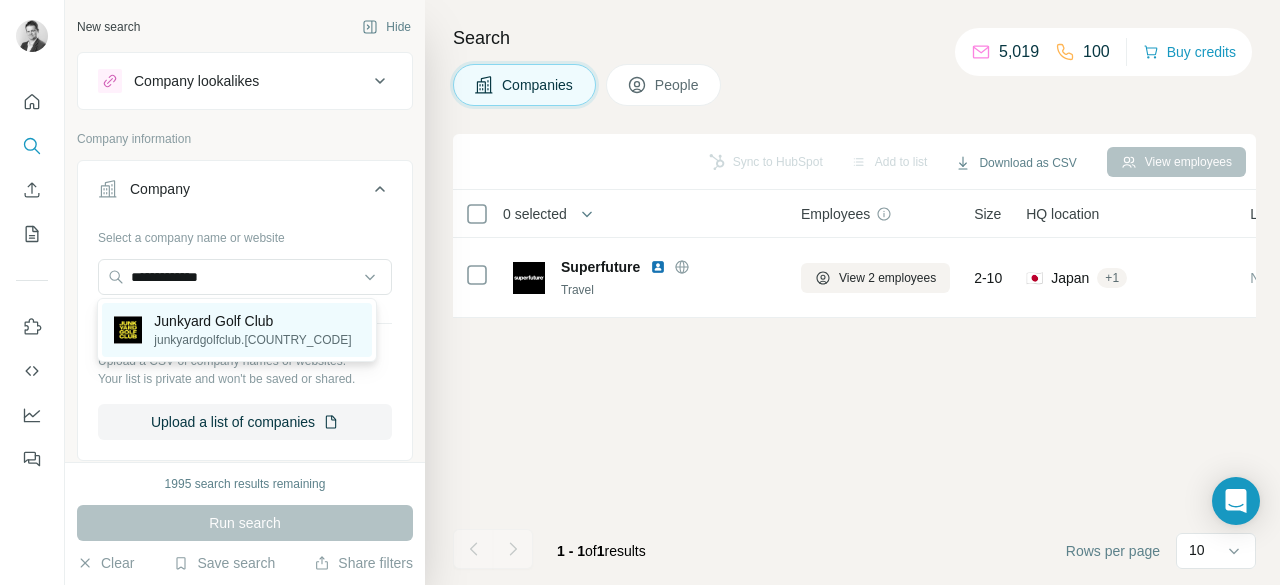 click on "Junkyard Golf Club" at bounding box center (252, 321) 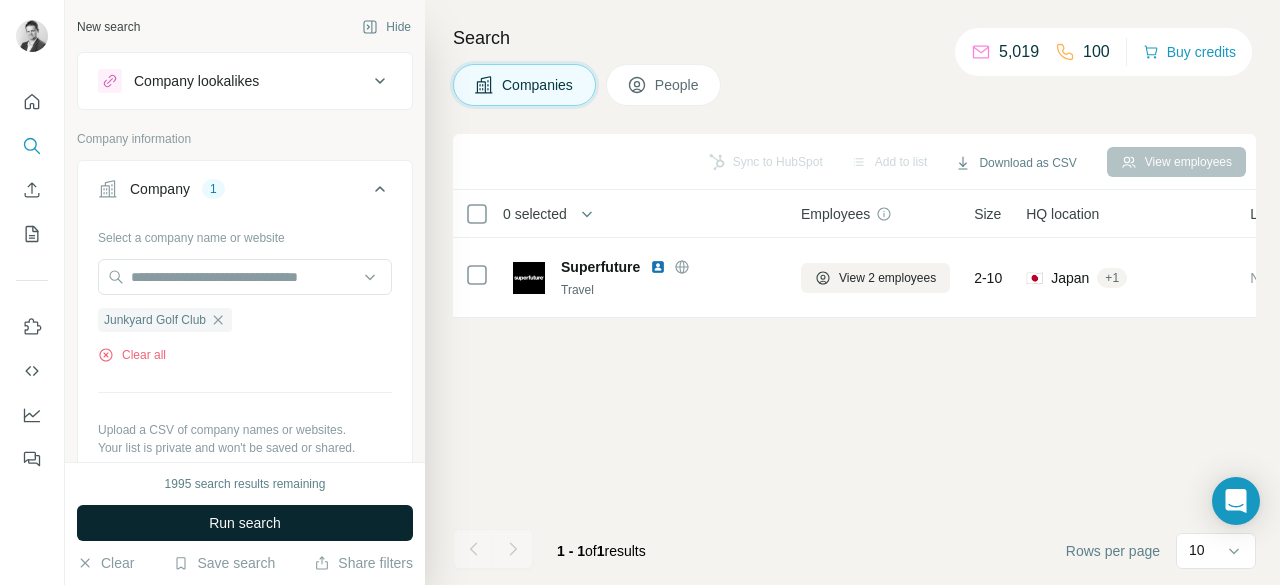 click on "Run search" at bounding box center (245, 523) 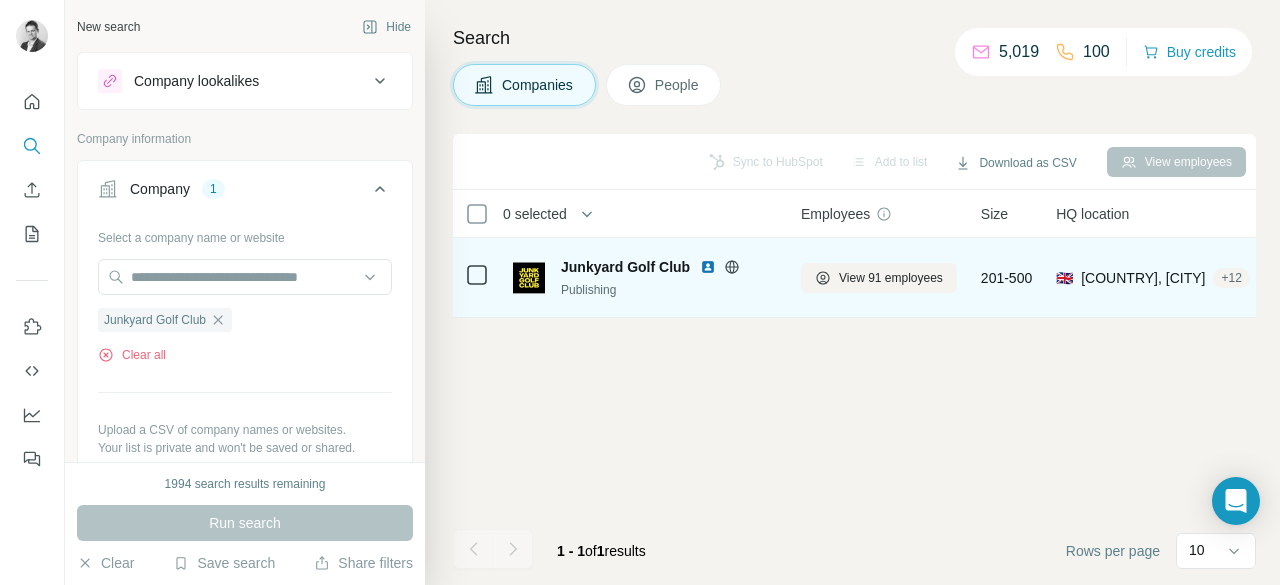 click on "Junkyard Golf Club" at bounding box center (625, 267) 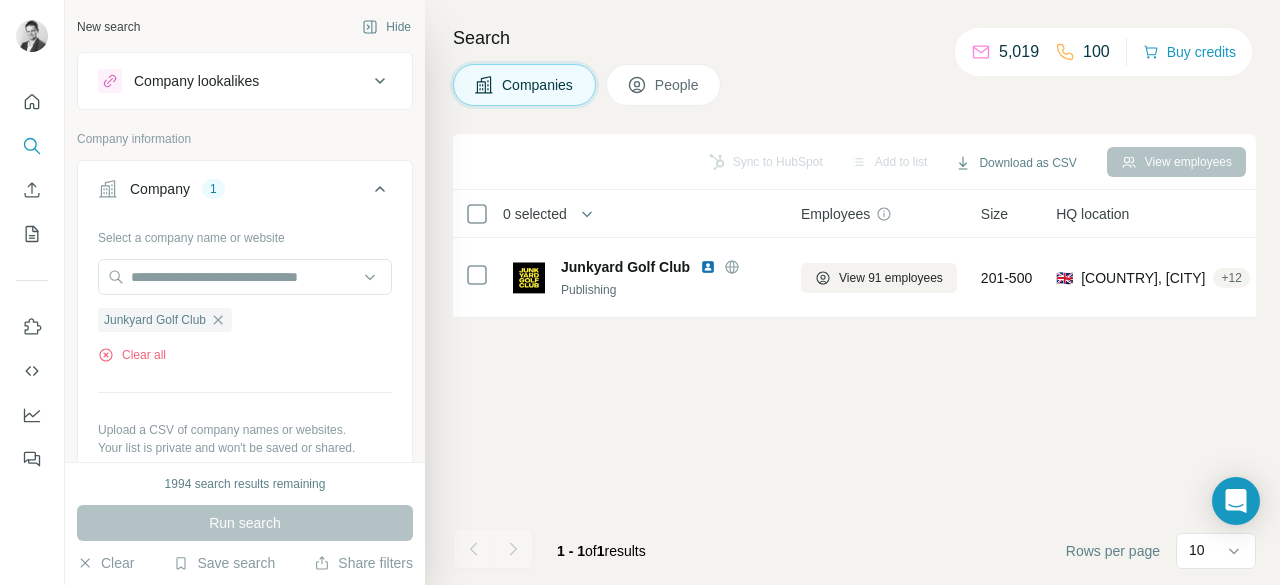 click on "People" at bounding box center (678, 85) 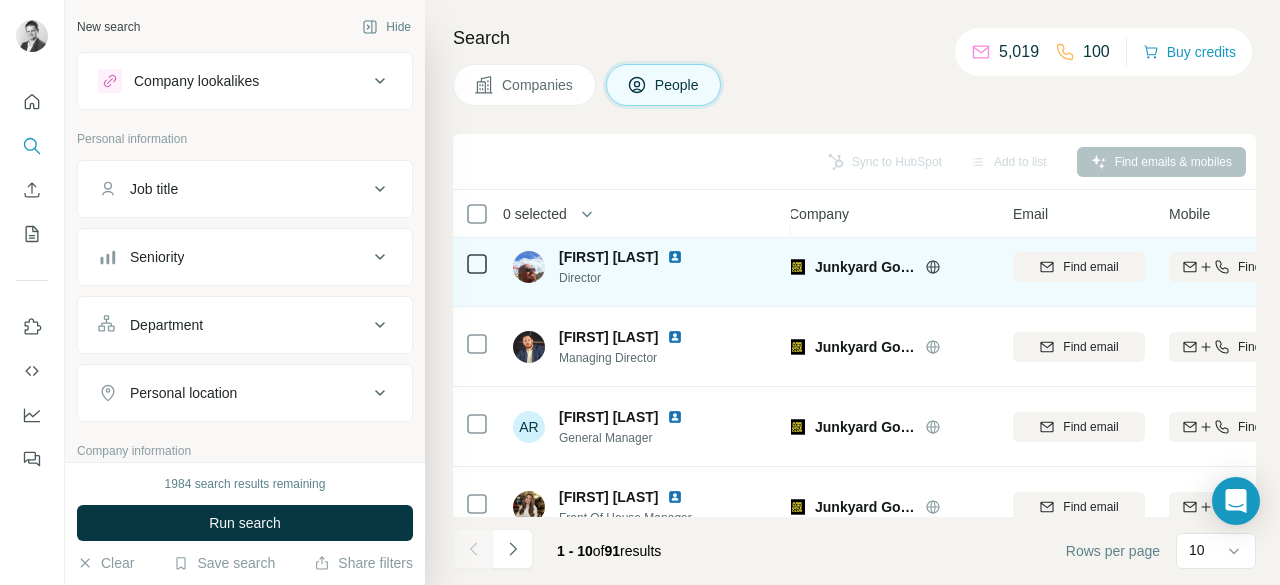 scroll, scrollTop: 91, scrollLeft: 0, axis: vertical 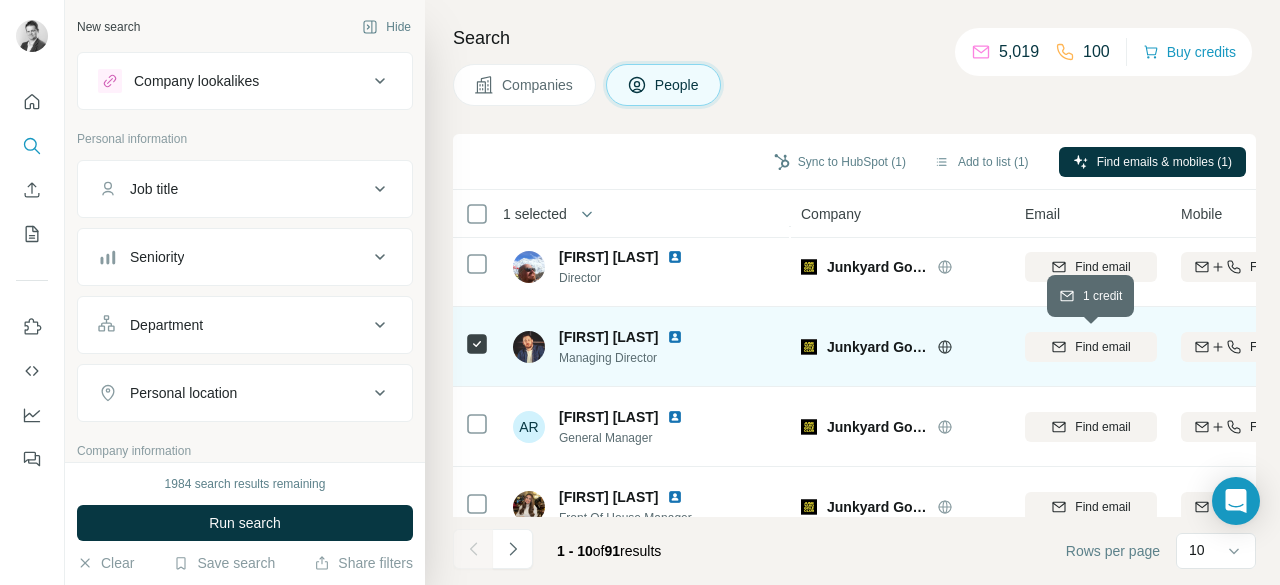 click on "Find email" at bounding box center [1102, 347] 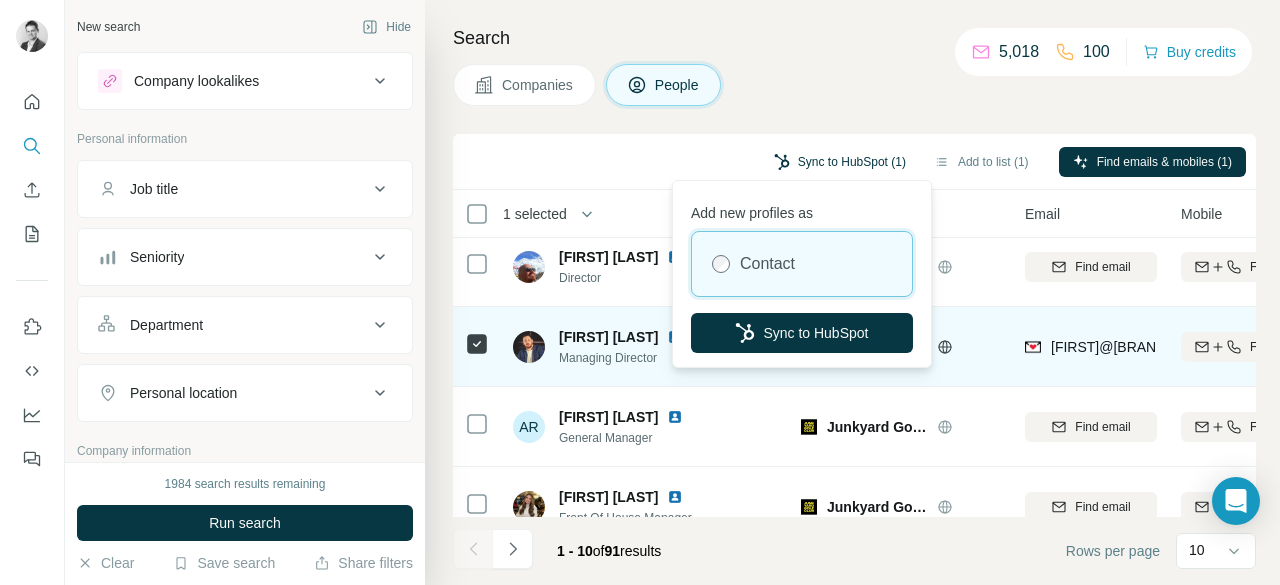 click on "Sync to HubSpot (1)" at bounding box center [840, 162] 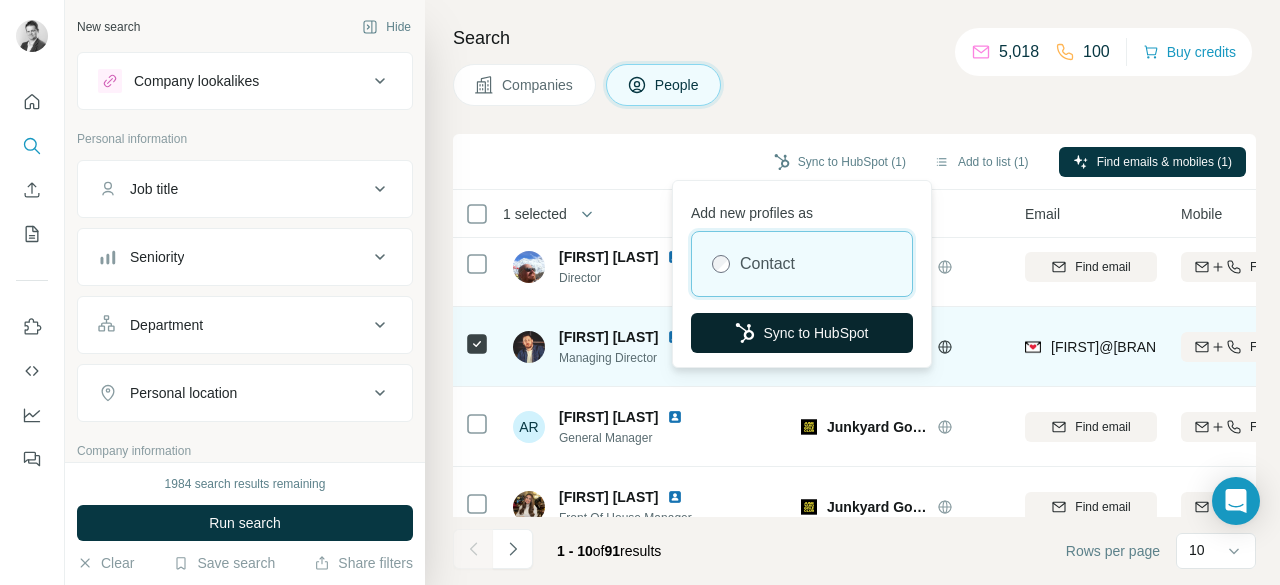 click on "Sync to HubSpot" at bounding box center [802, 333] 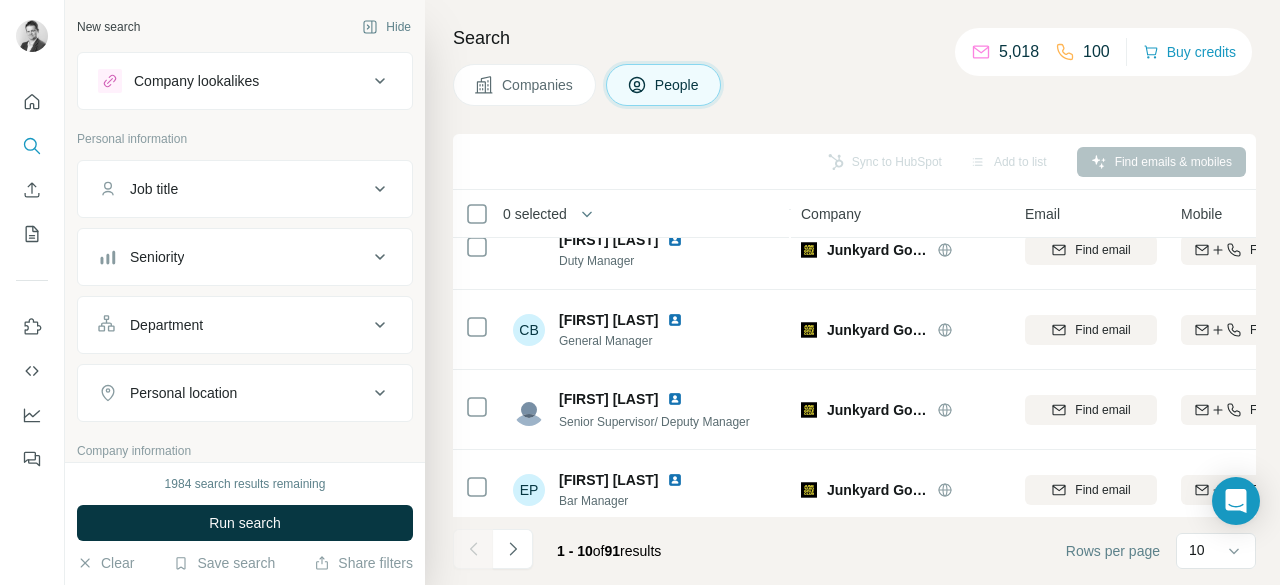 scroll, scrollTop: 530, scrollLeft: 0, axis: vertical 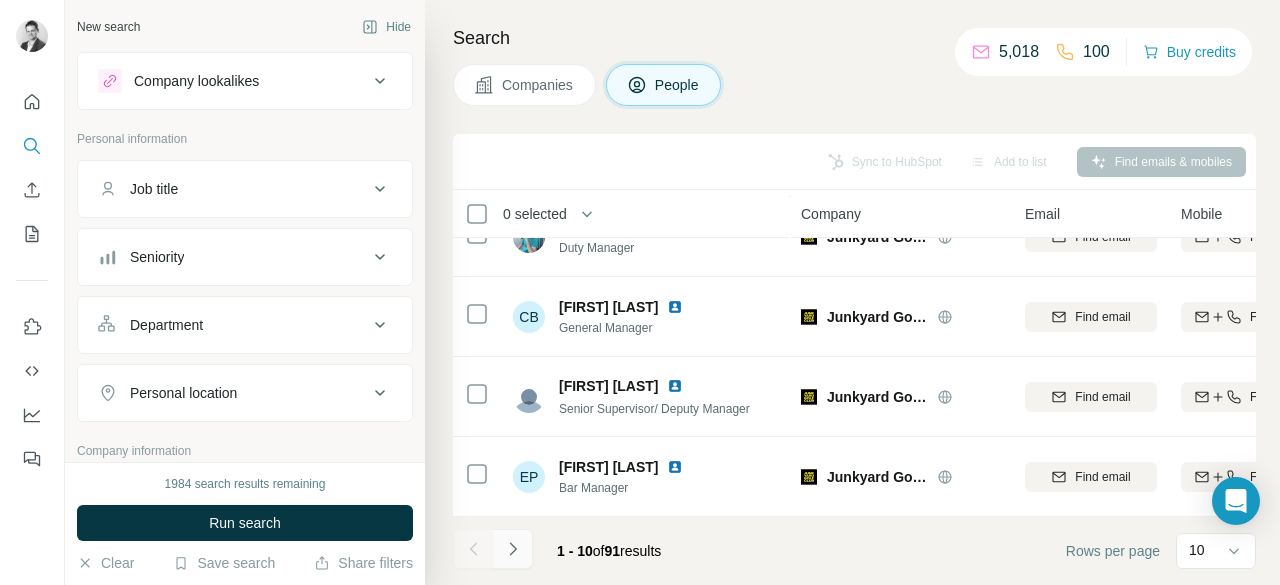 click 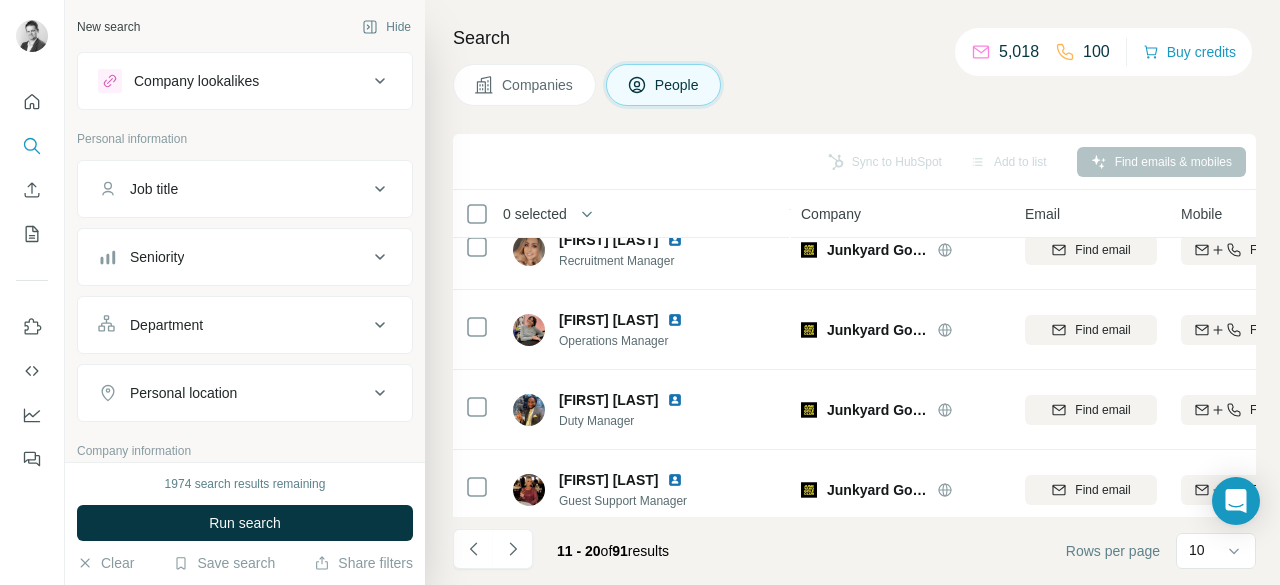 scroll, scrollTop: 530, scrollLeft: 0, axis: vertical 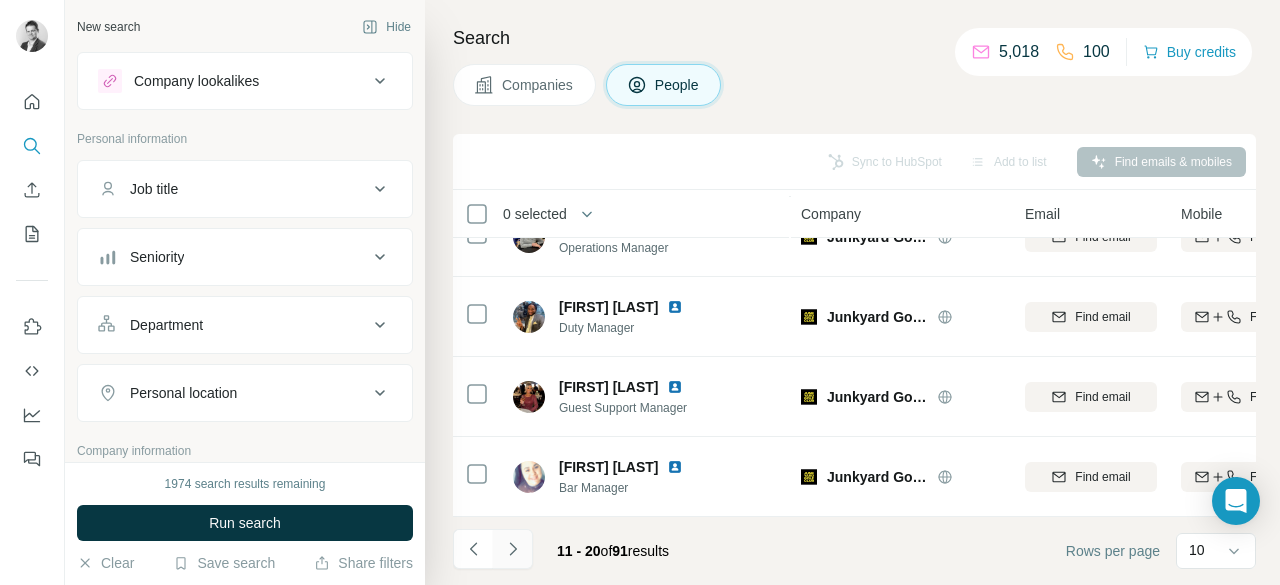 click 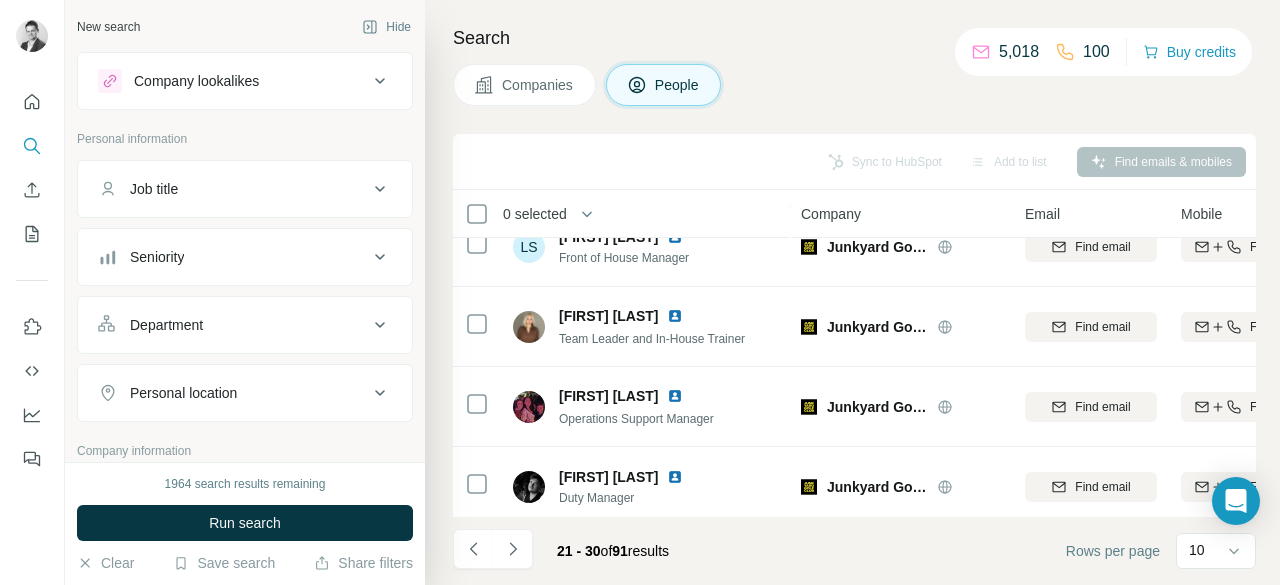 scroll, scrollTop: 0, scrollLeft: 0, axis: both 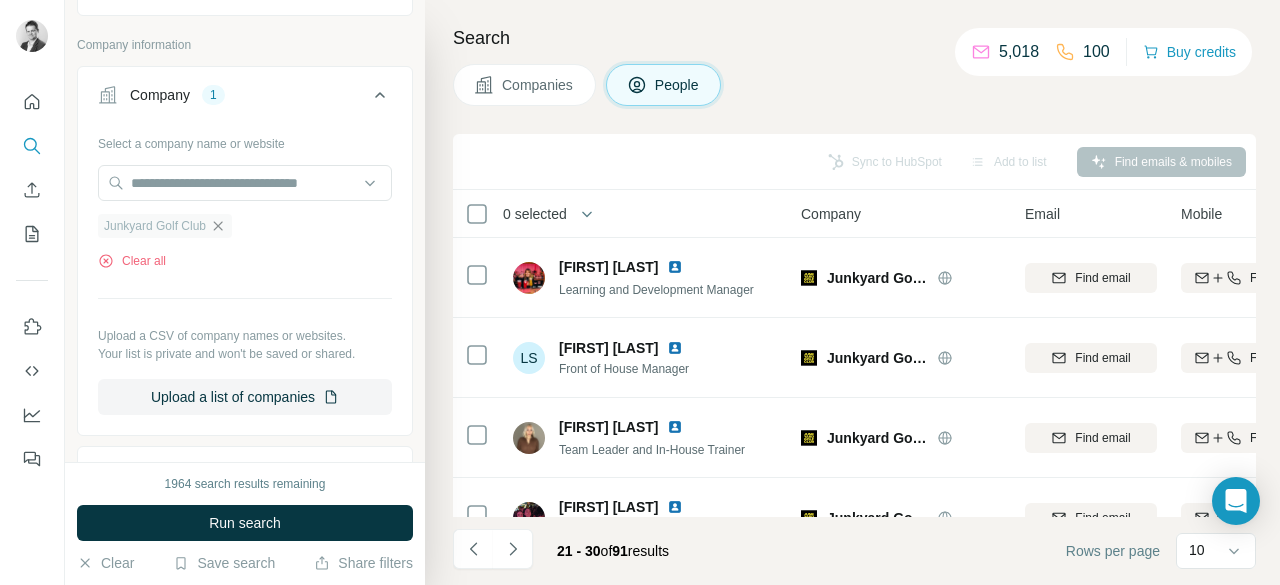 click 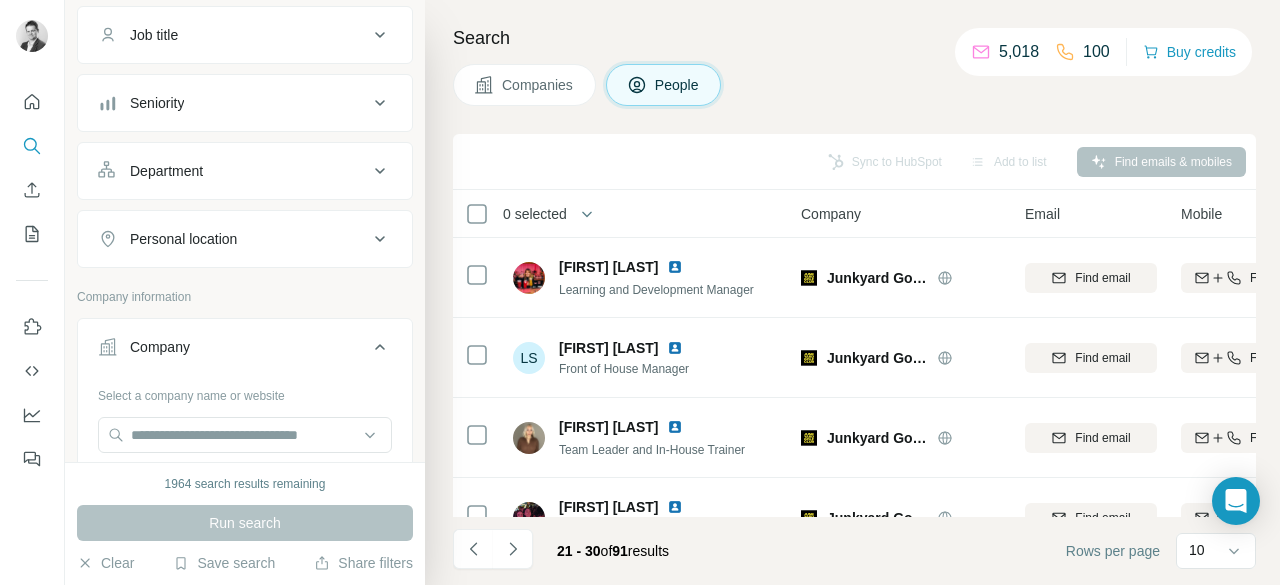 scroll, scrollTop: 138, scrollLeft: 0, axis: vertical 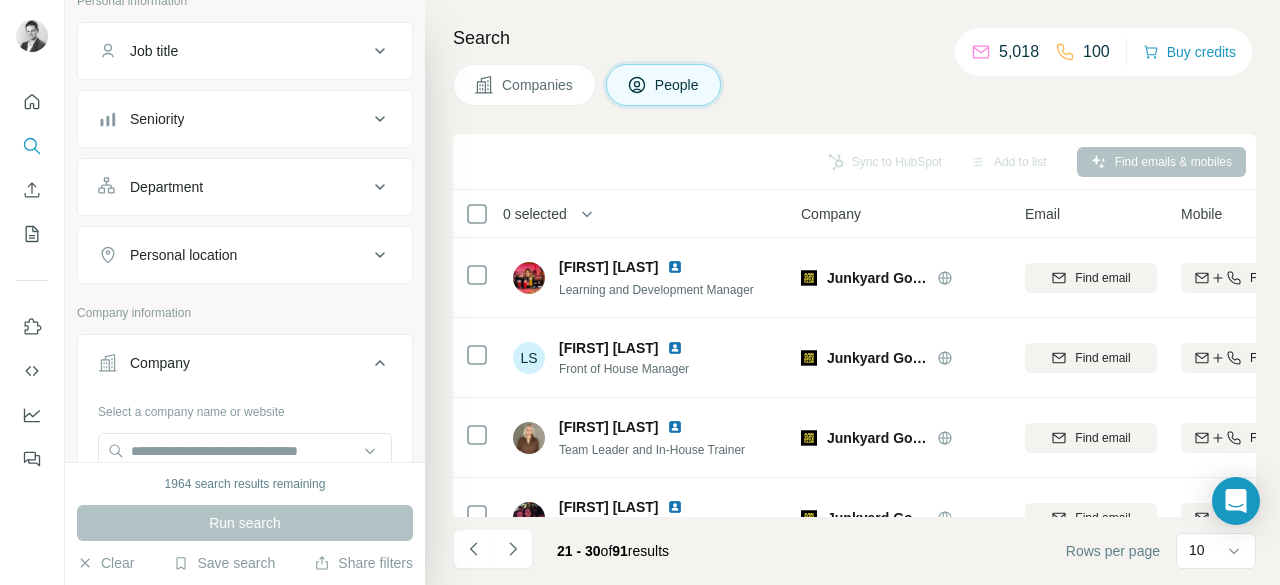 click 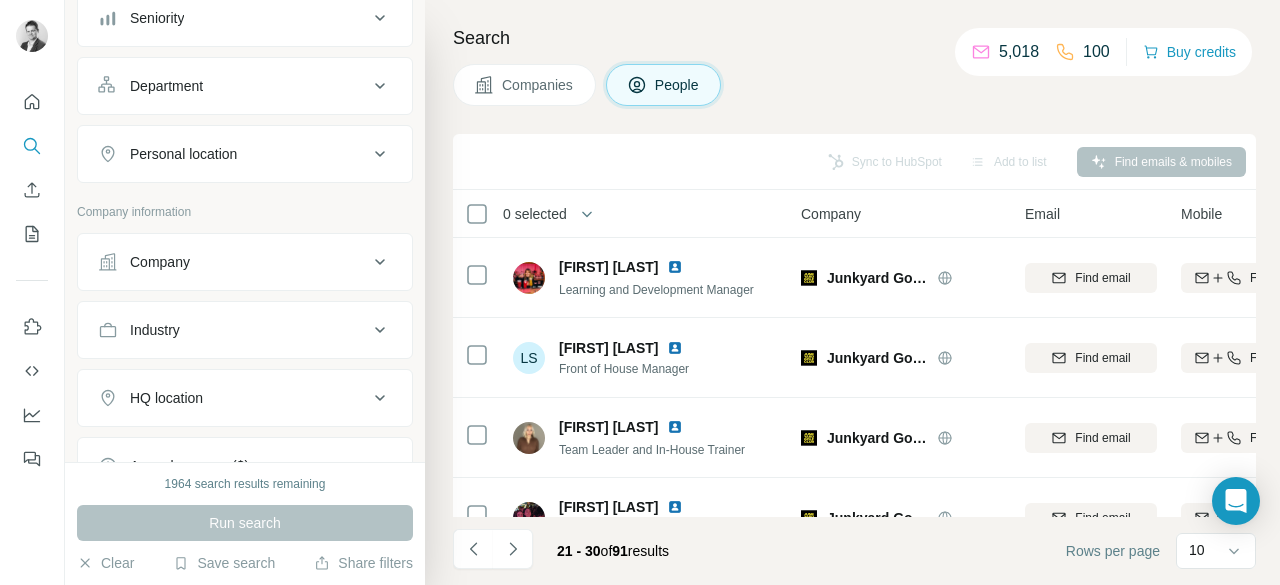 scroll, scrollTop: 0, scrollLeft: 0, axis: both 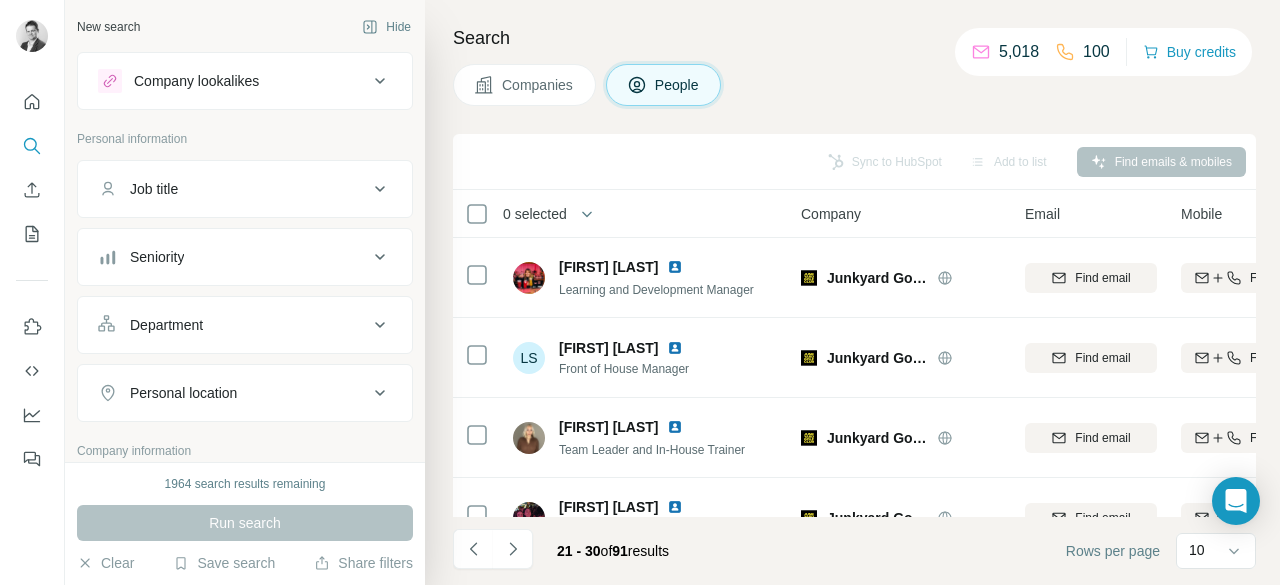 click on "Companies" at bounding box center [524, 85] 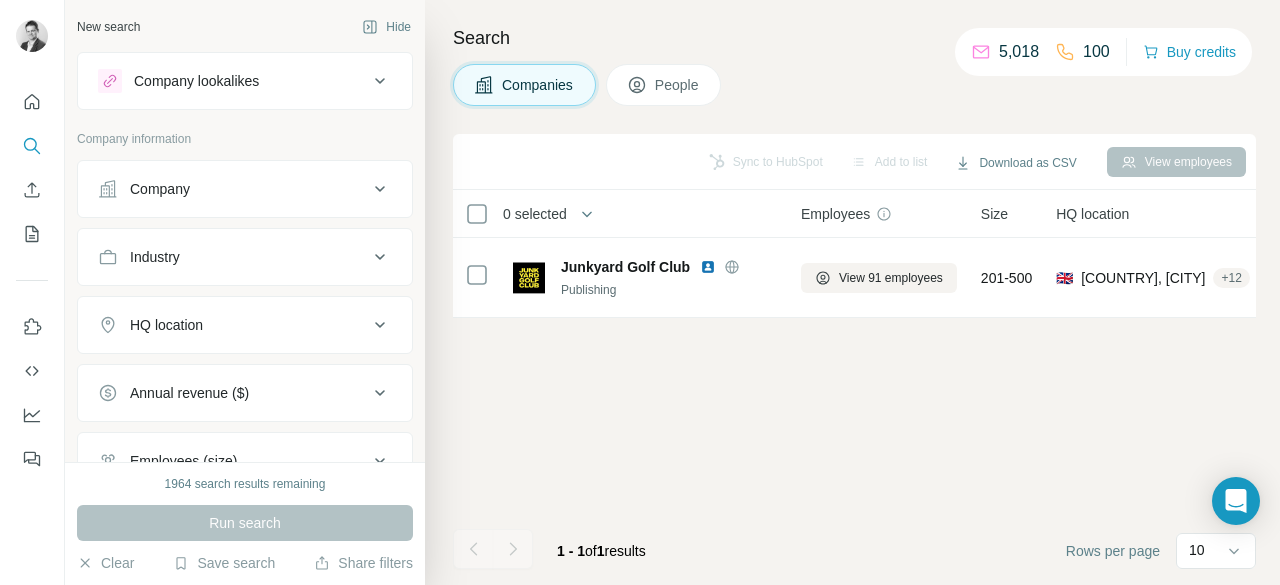 click on "People" at bounding box center (678, 85) 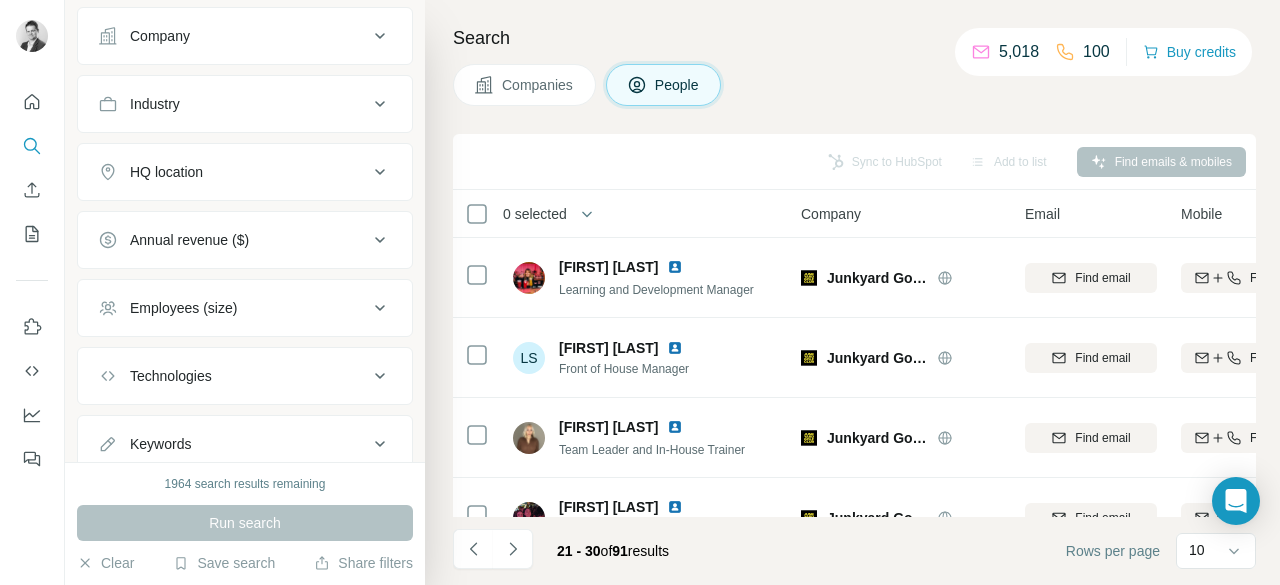 scroll, scrollTop: 523, scrollLeft: 0, axis: vertical 